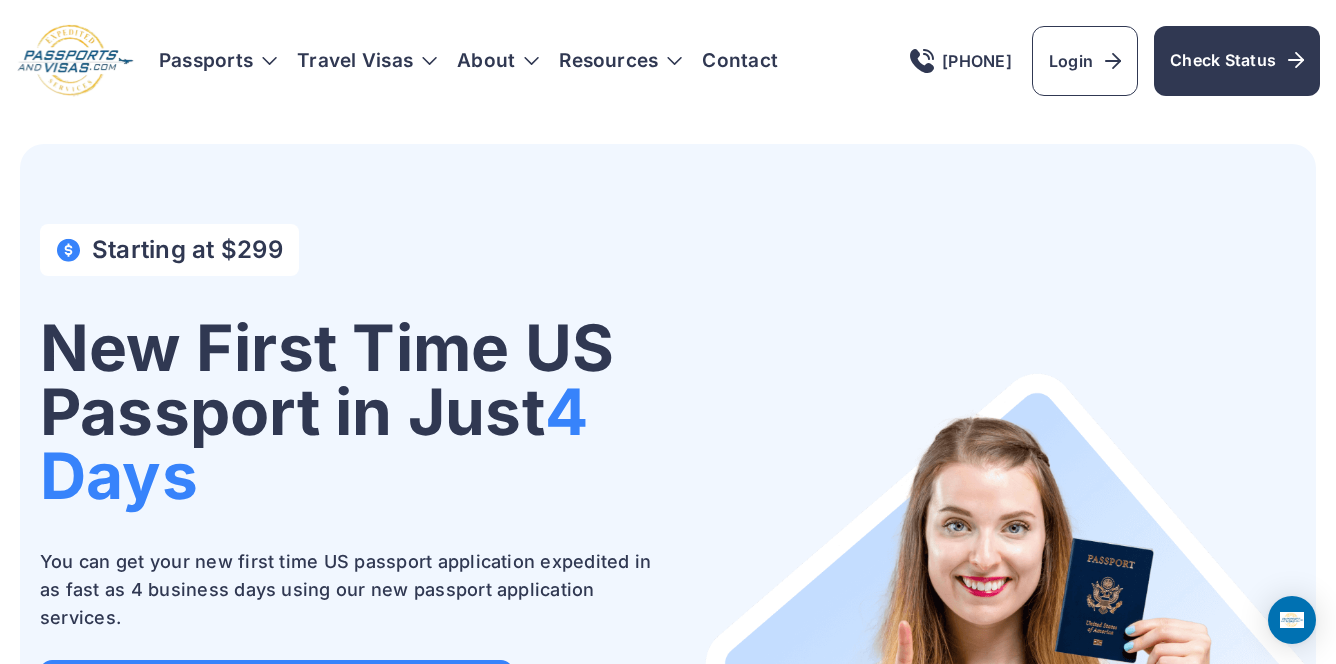 scroll, scrollTop: 0, scrollLeft: 0, axis: both 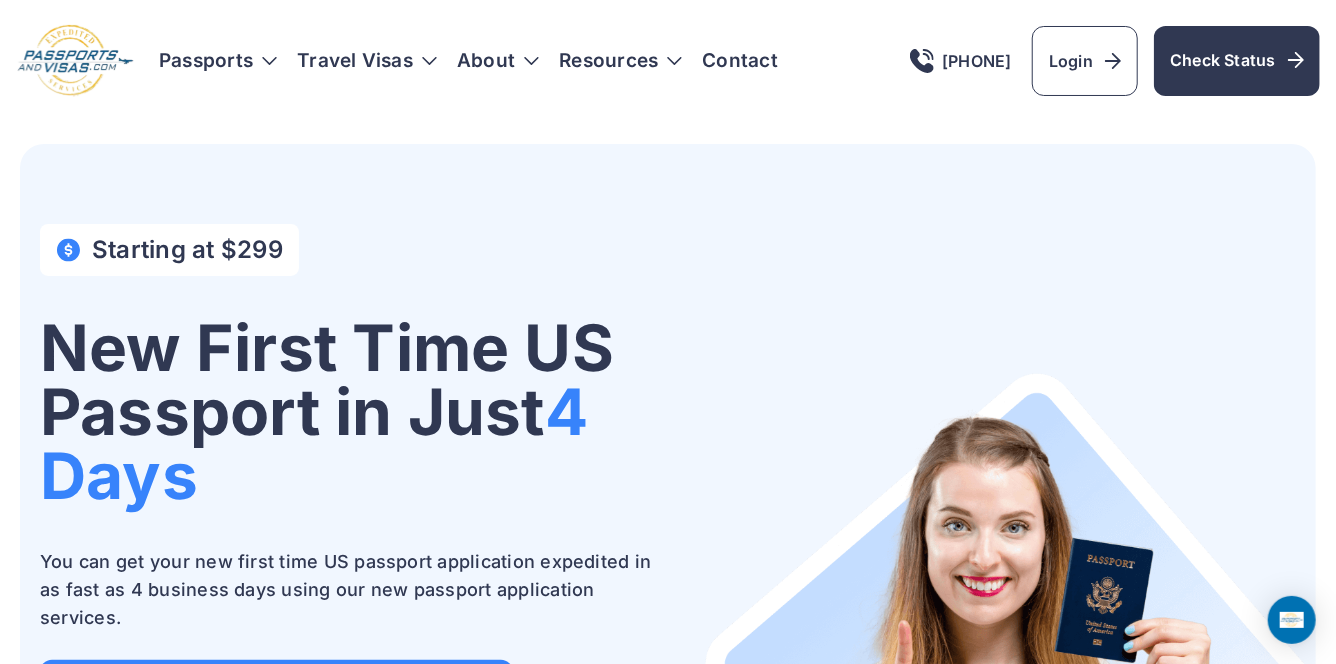 click on "Passports
Passport
Get started
Passport Renewal" at bounding box center (739, 61) 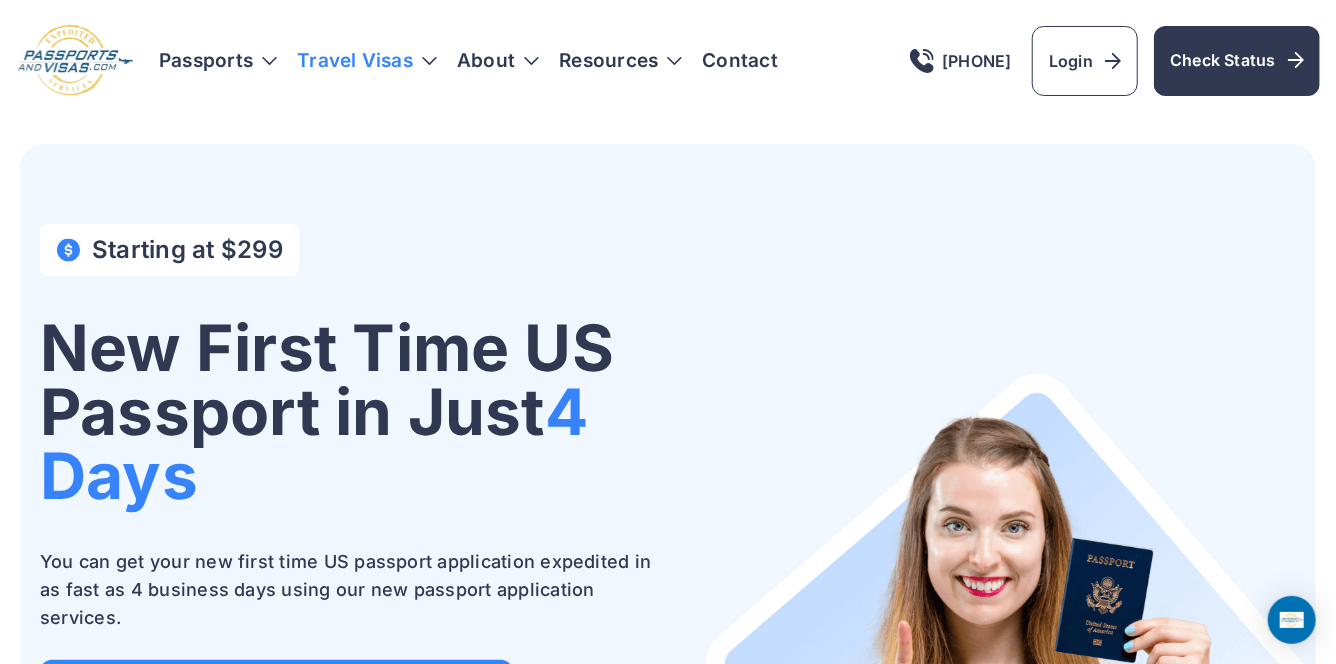 click on "Travel Visas" at bounding box center (367, 61) 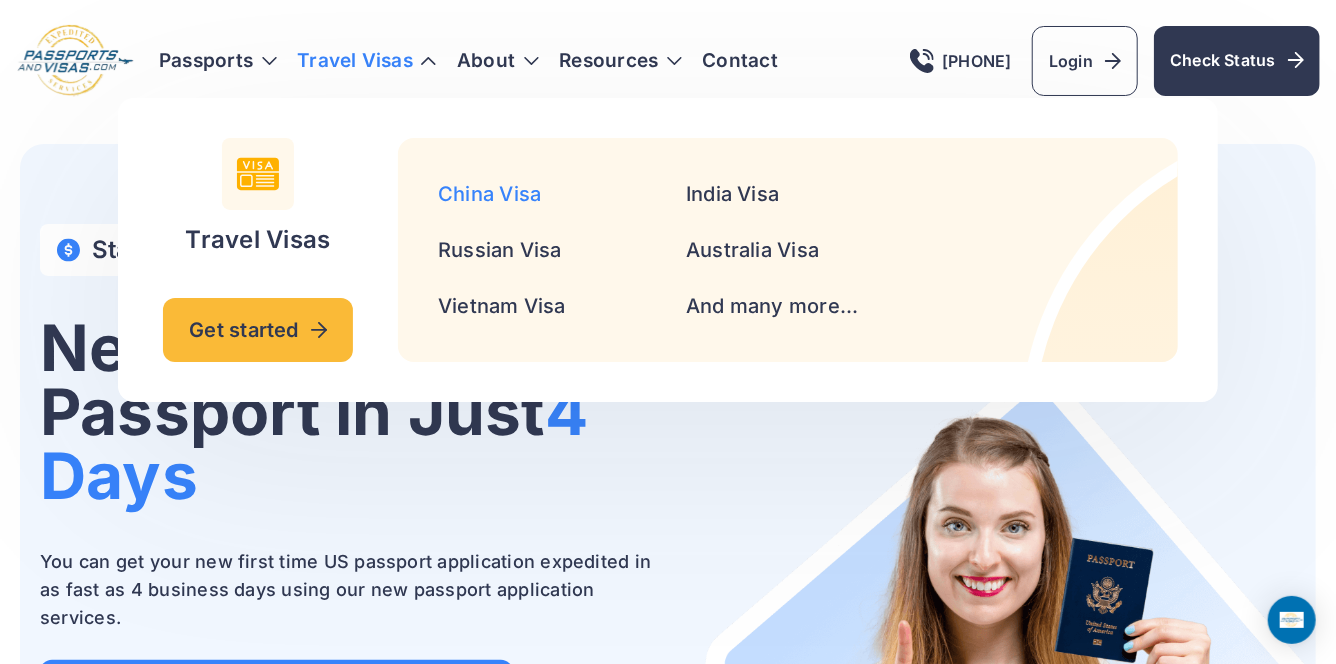click on "China Visa" at bounding box center [489, 194] 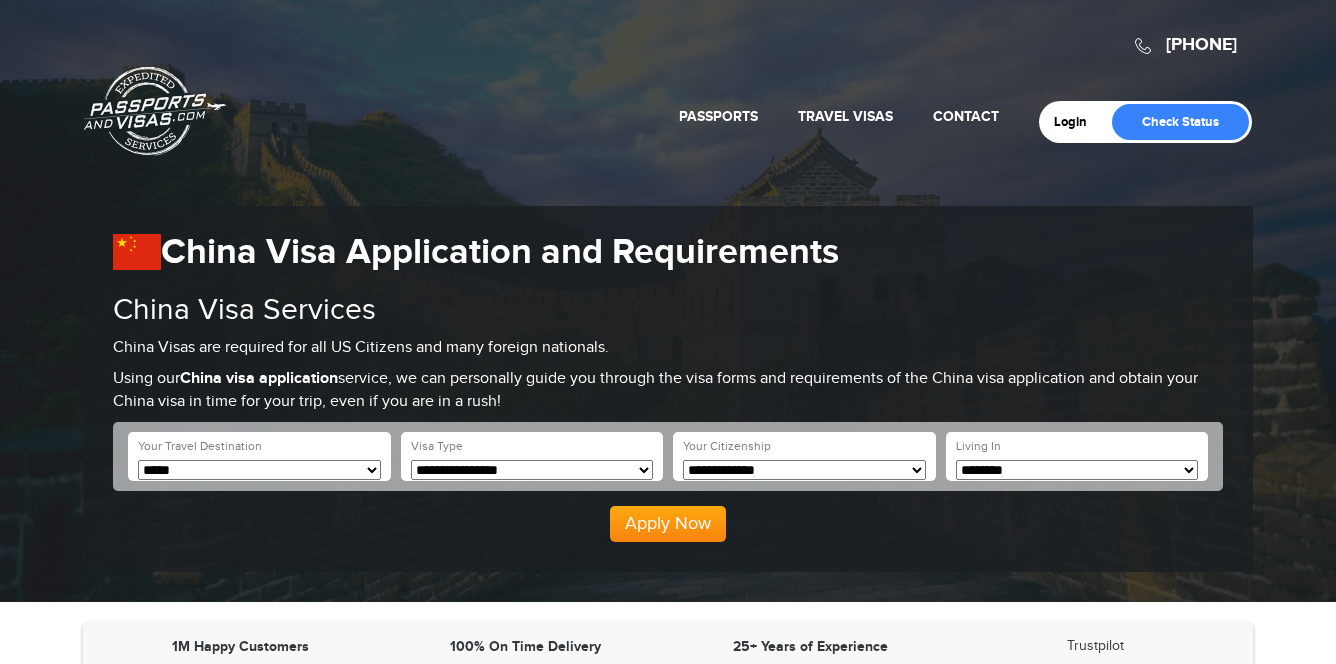 scroll, scrollTop: 0, scrollLeft: 0, axis: both 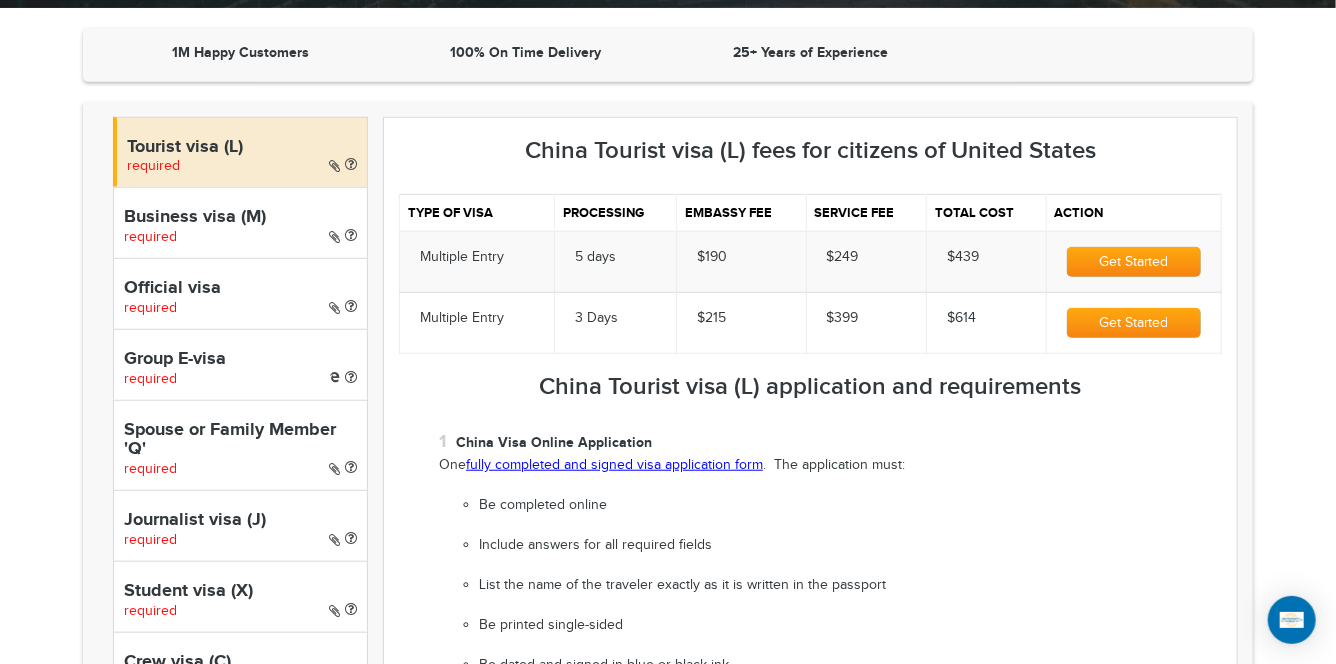 click on "China Visa Online Application  One  fully completed and signed visa application form .  The application must:
Be completed online
Include answers for all required fields
List the name of the traveler exactly as it is written in the passport
Be printed single-sided
Be dated and signed in blue or black ink" at bounding box center (830, 553) 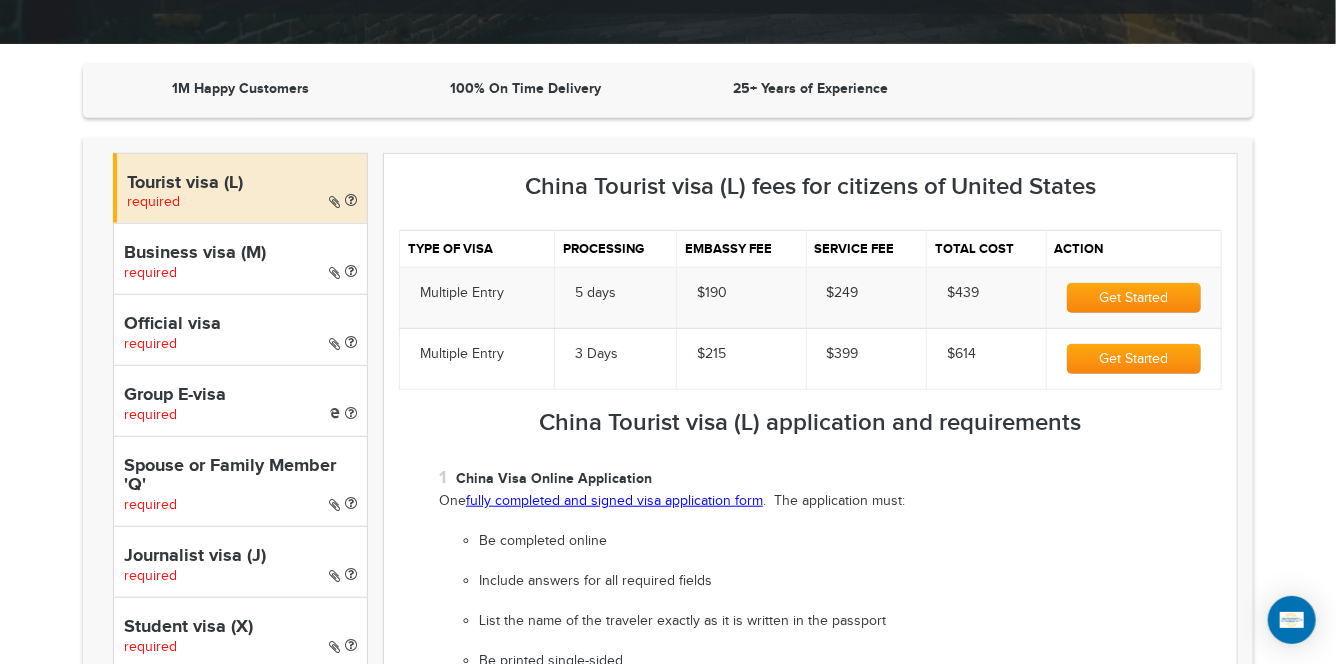 click on "One  fully completed and signed visa application form .  The application must:" at bounding box center [830, 502] 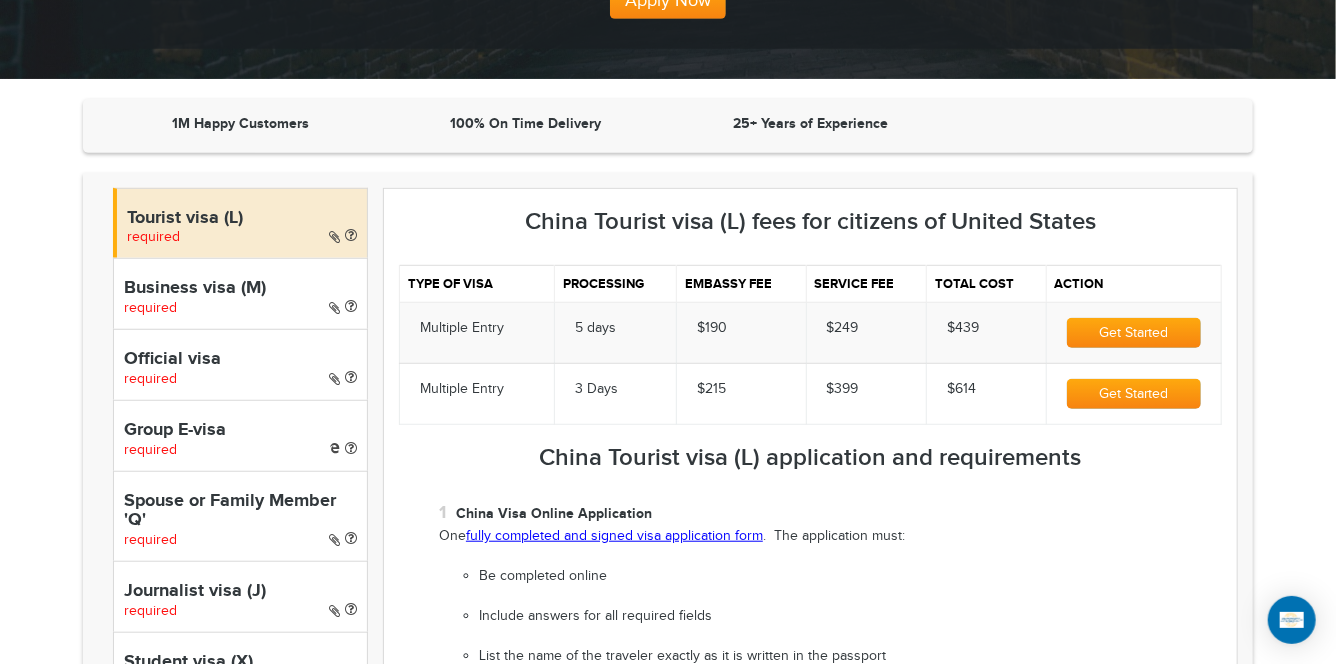scroll, scrollTop: 520, scrollLeft: 0, axis: vertical 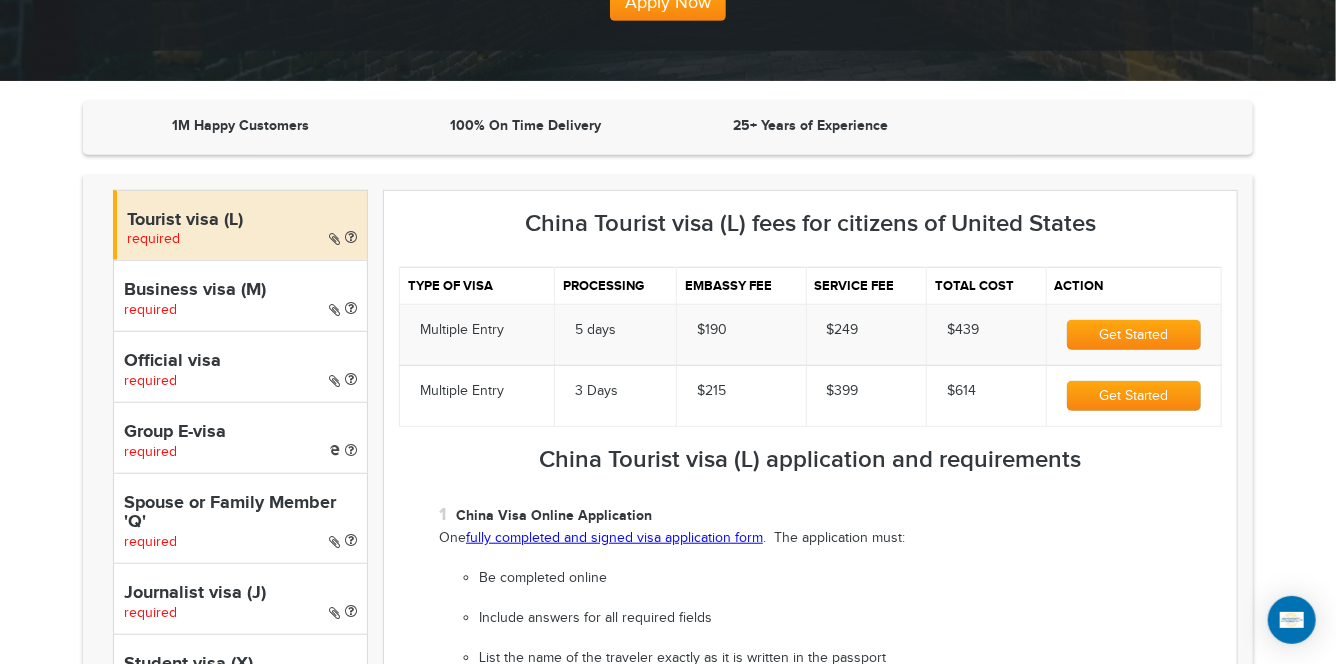 click on "China Visa Online Application  One  fully completed and signed visa application form .  The application must:
Be completed online
Include answers for all required fields
List the name of the traveler exactly as it is written in the passport
Be printed single-sided
Be dated and signed in blue or black ink" at bounding box center (830, 626) 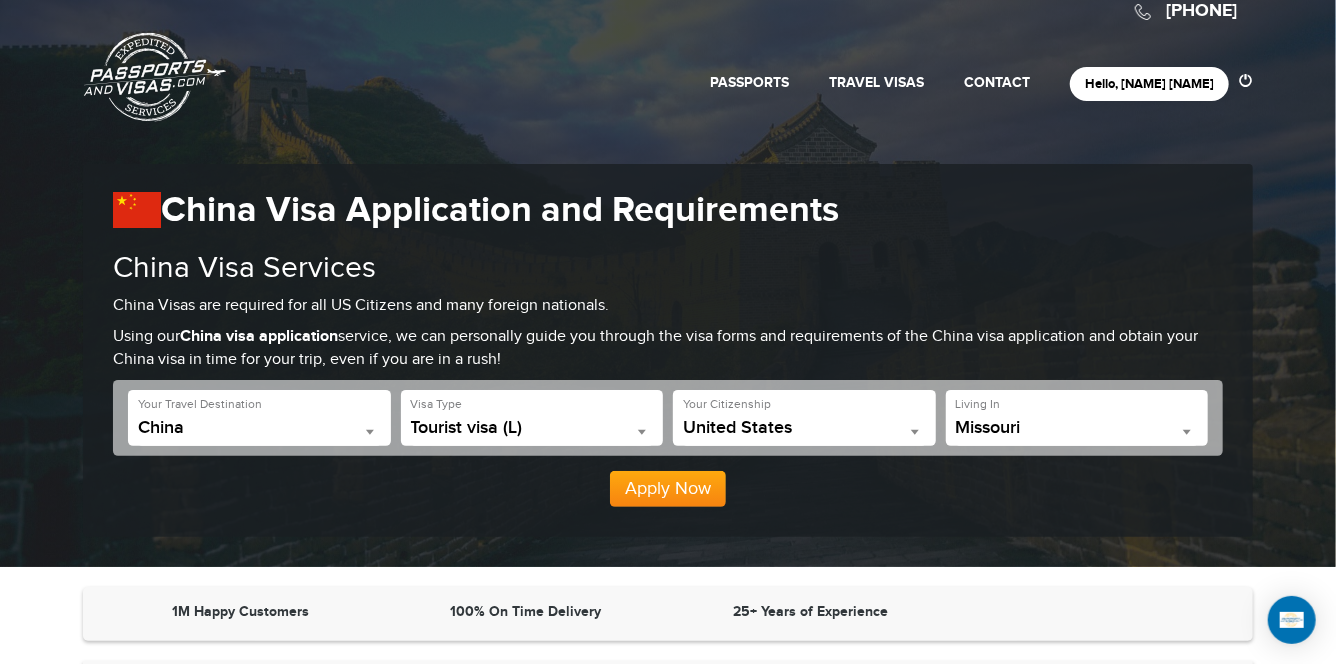 scroll, scrollTop: 36, scrollLeft: 0, axis: vertical 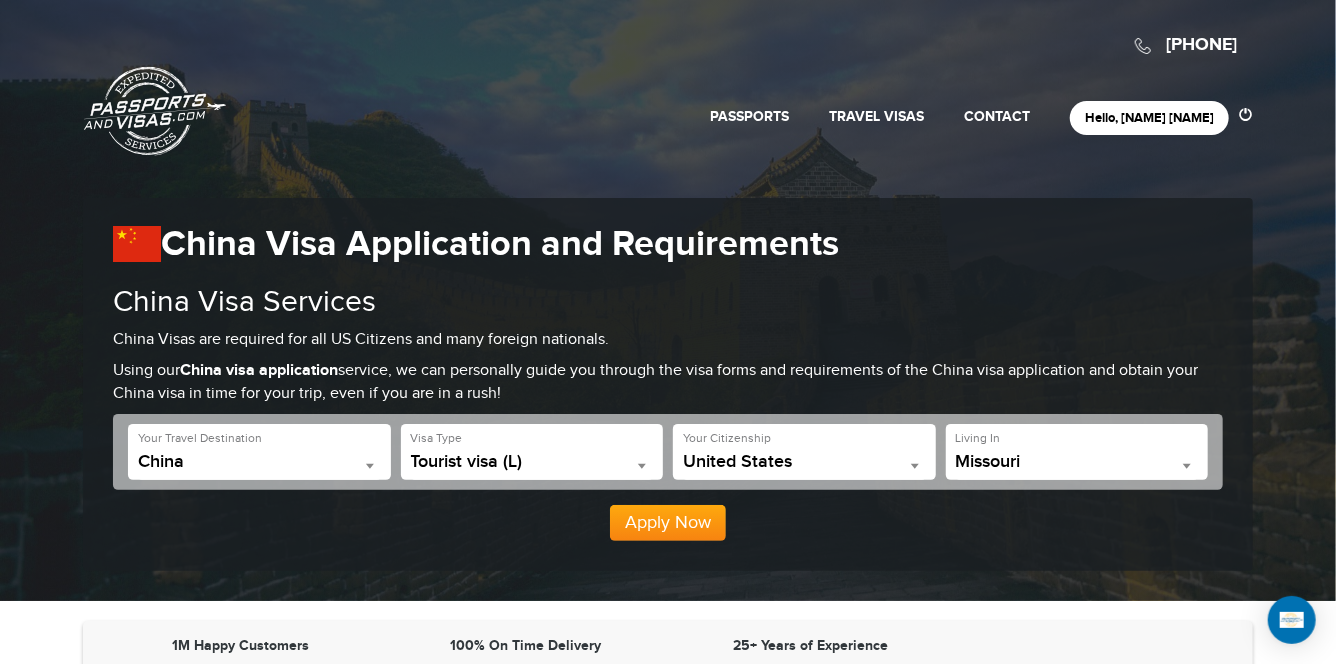 click on "Passports & Visas.com" at bounding box center [155, 111] 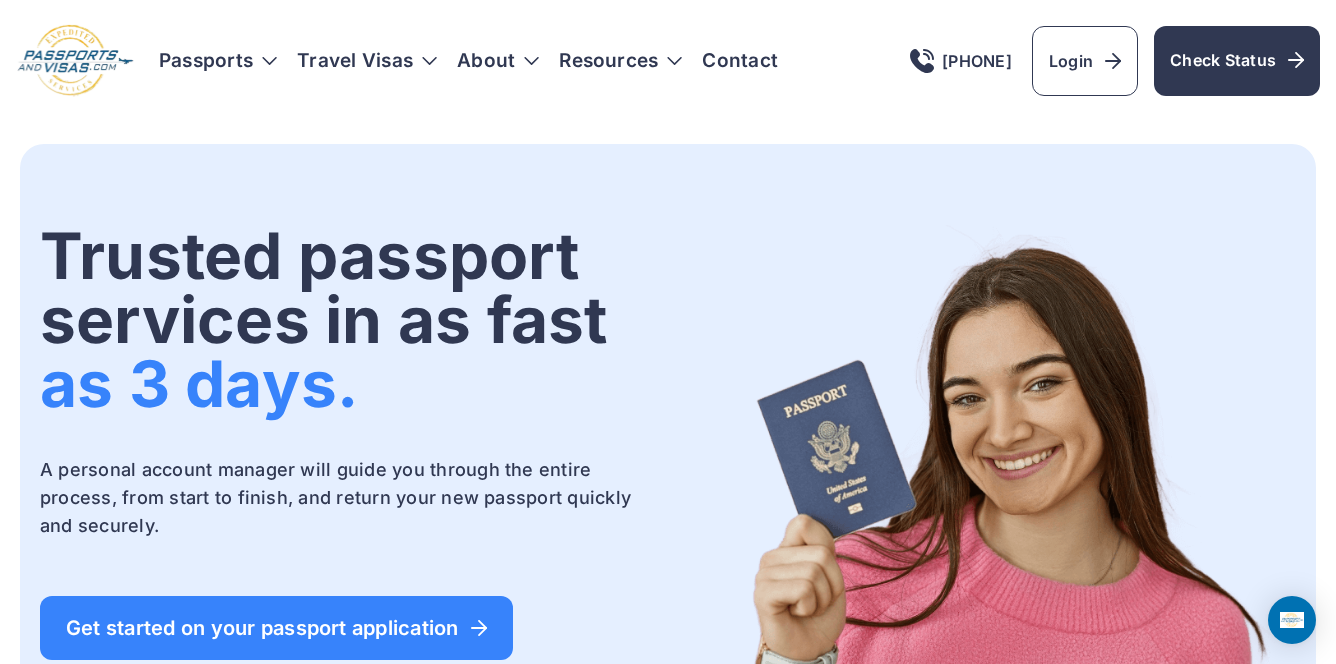 scroll, scrollTop: 0, scrollLeft: 0, axis: both 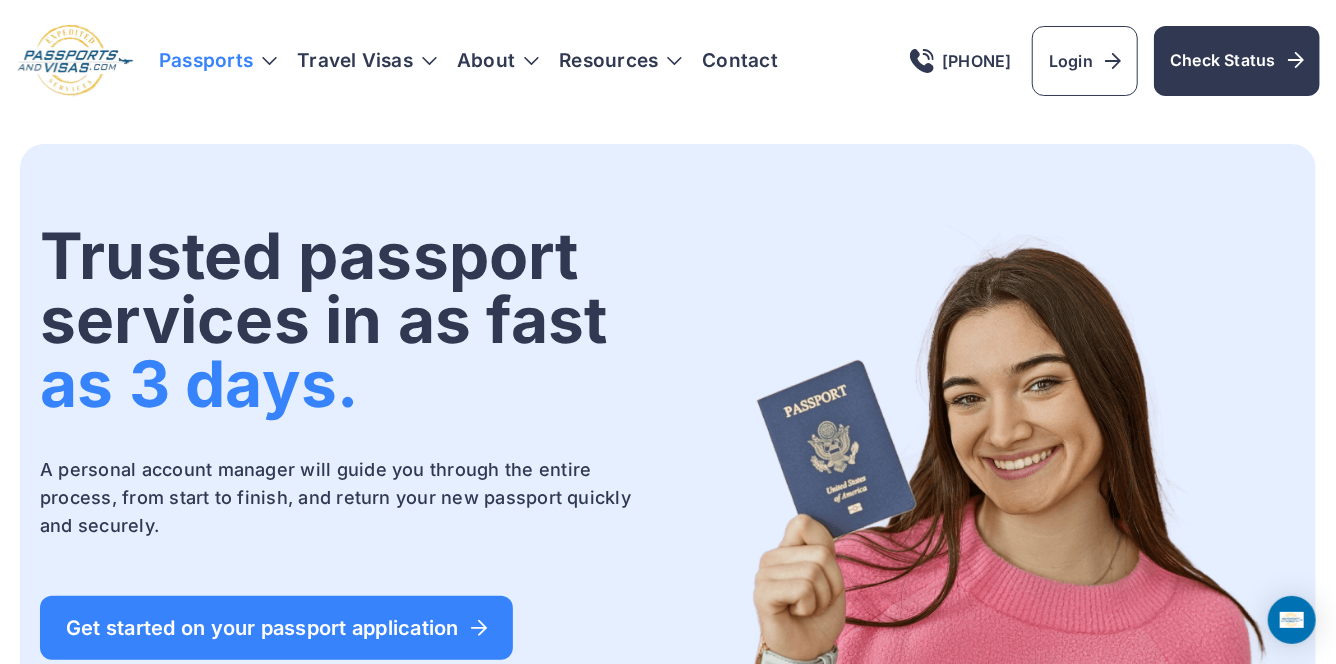 click on "Passports" at bounding box center [218, 61] 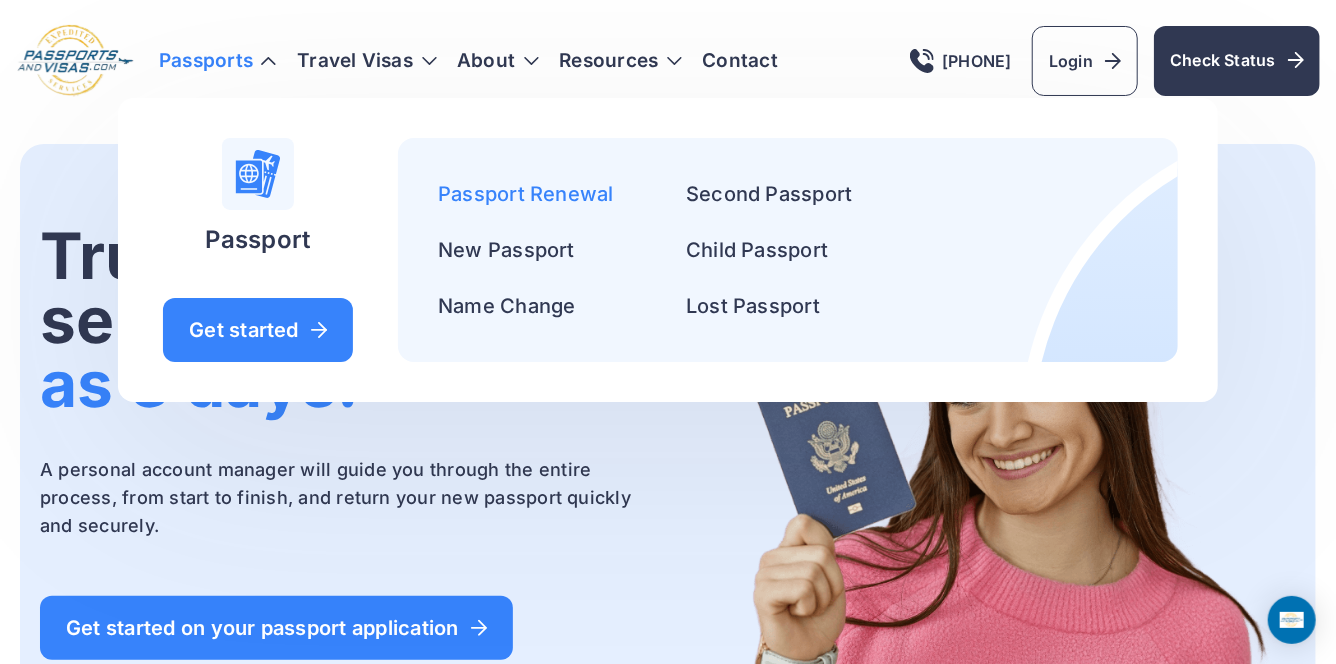 click on "Passport Renewal" at bounding box center [526, 194] 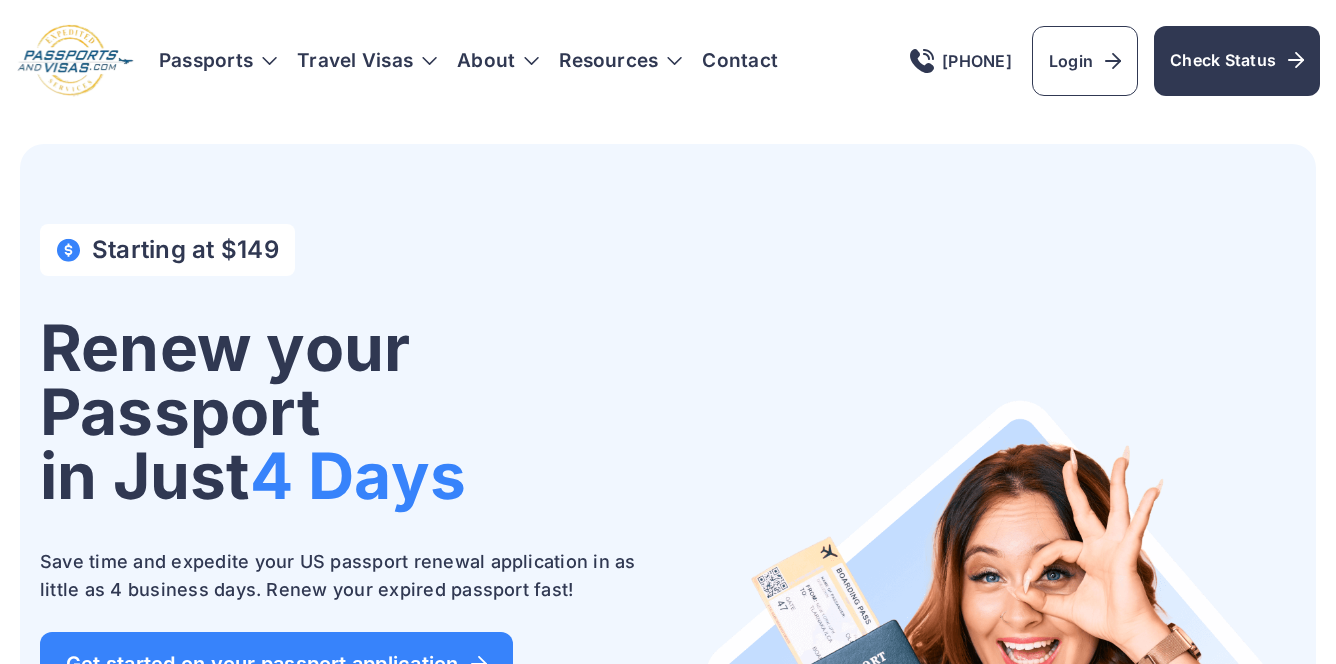 scroll, scrollTop: 35, scrollLeft: 0, axis: vertical 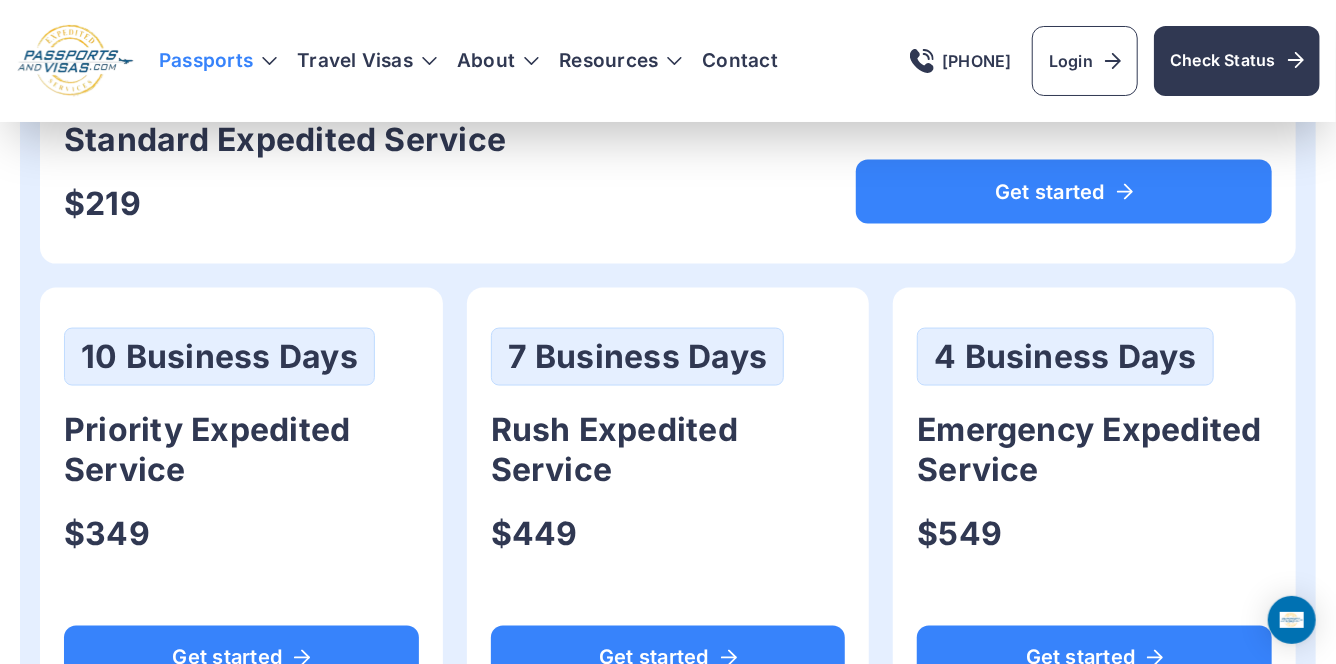 click on "Passports" at bounding box center (218, 61) 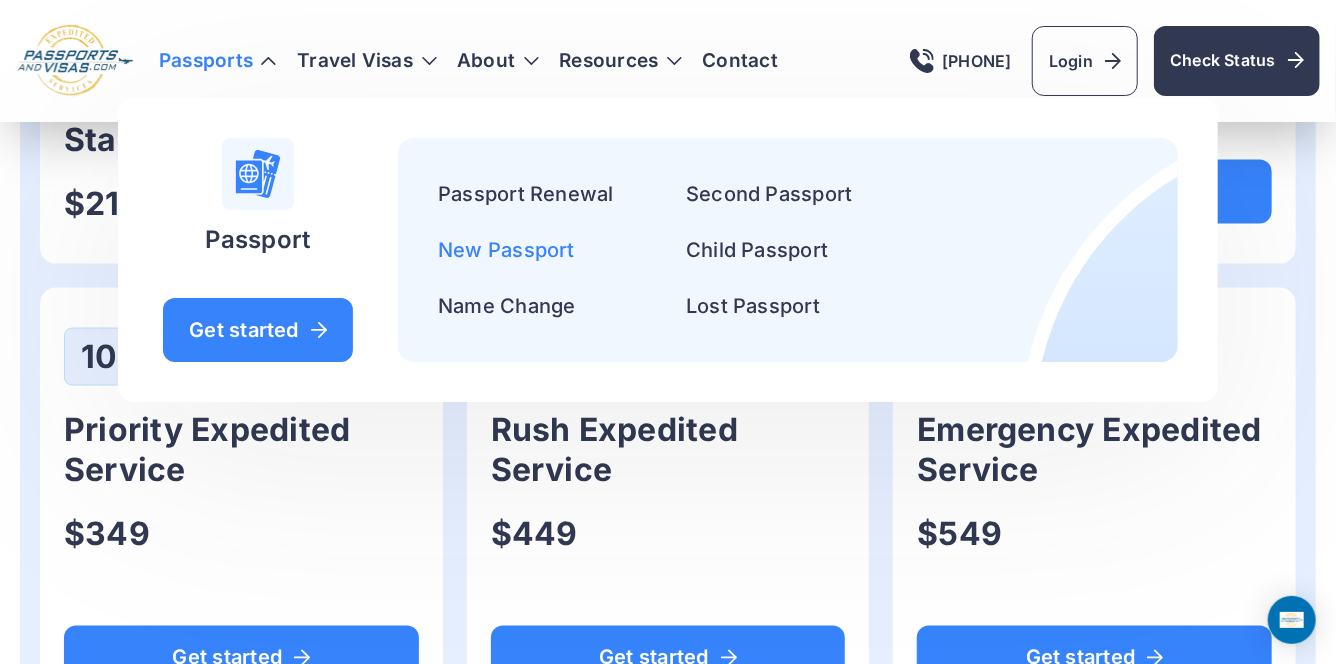 click on "New Passport" at bounding box center [506, 250] 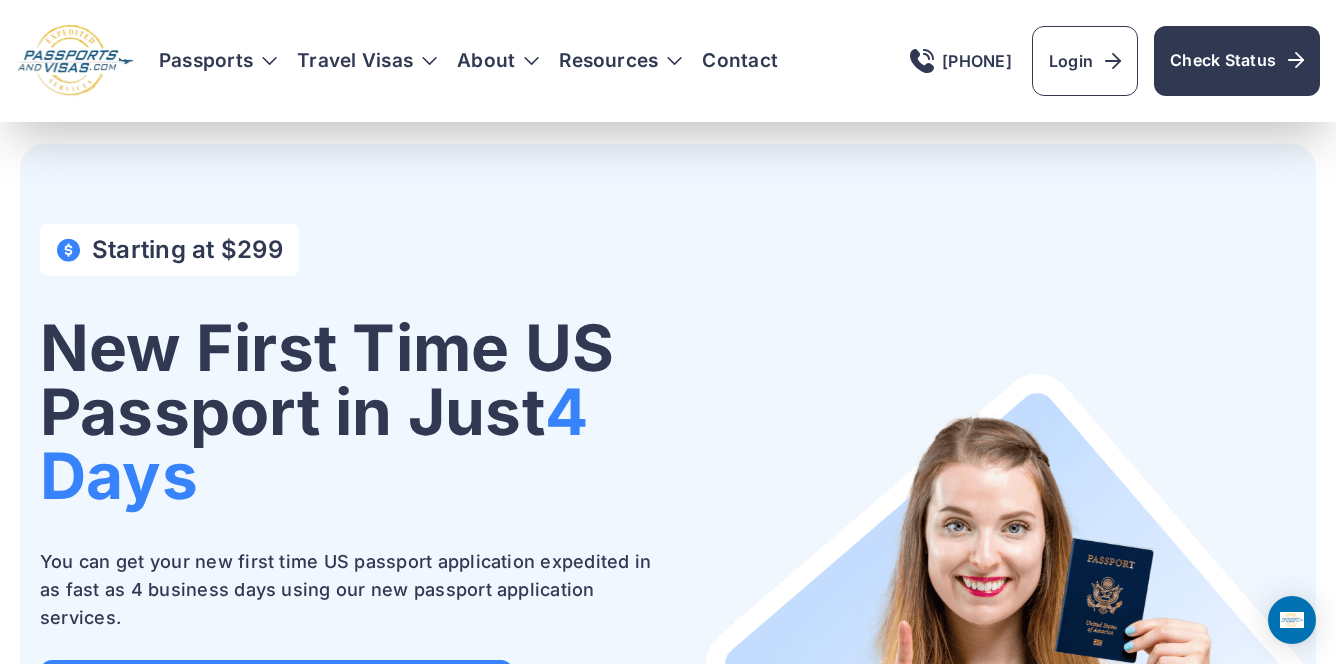 scroll, scrollTop: 612, scrollLeft: 0, axis: vertical 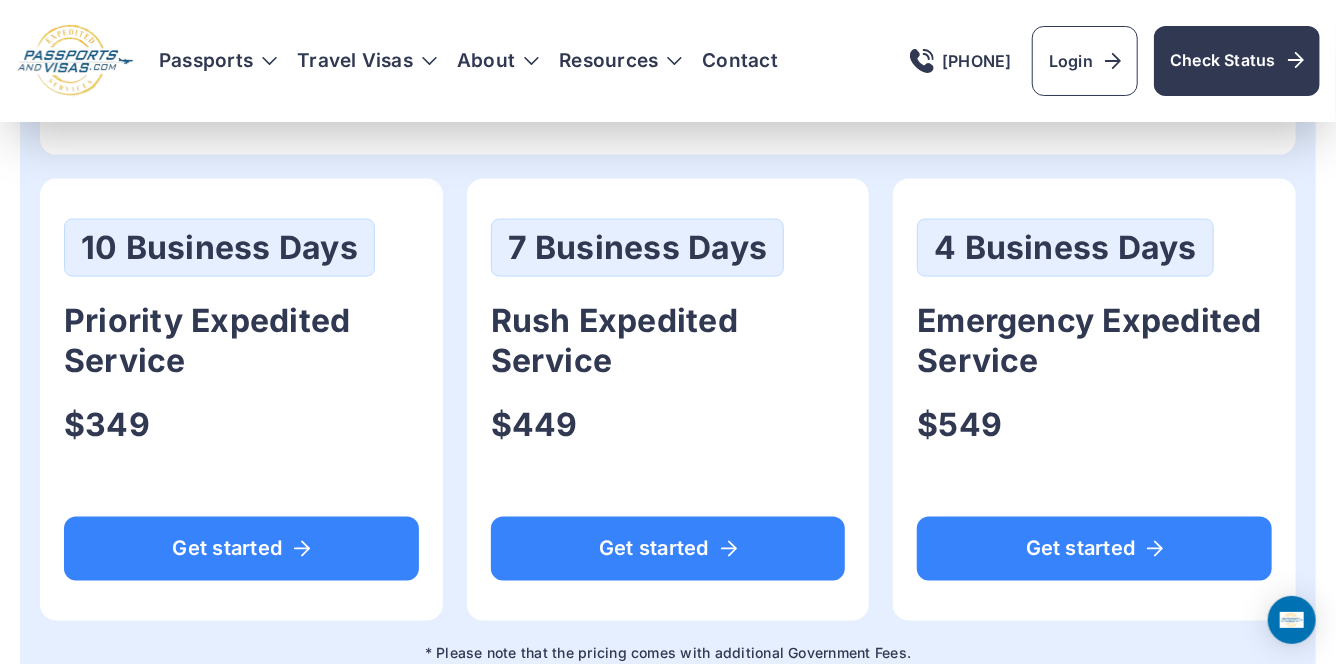 click on "Get your New Passport in 4 days
15 Business Days
Standard Expedited Service
$199
Get started
10 Business Days" at bounding box center (668, 216) 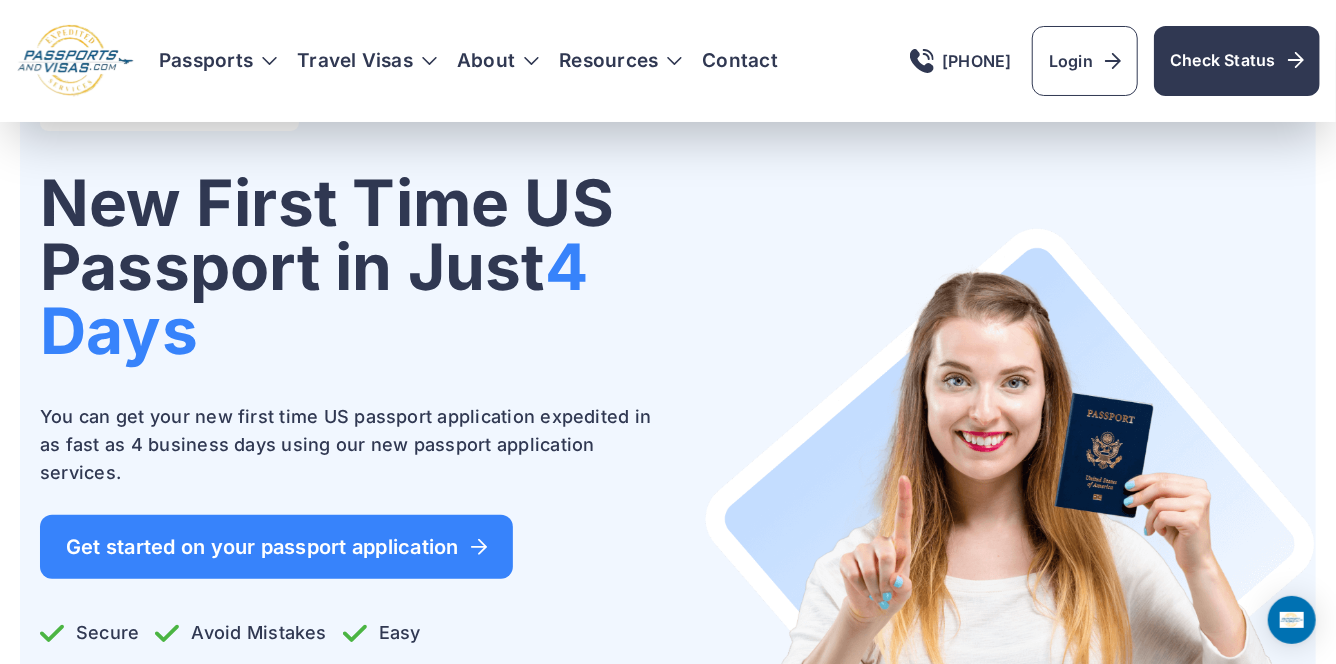 scroll, scrollTop: 109, scrollLeft: 0, axis: vertical 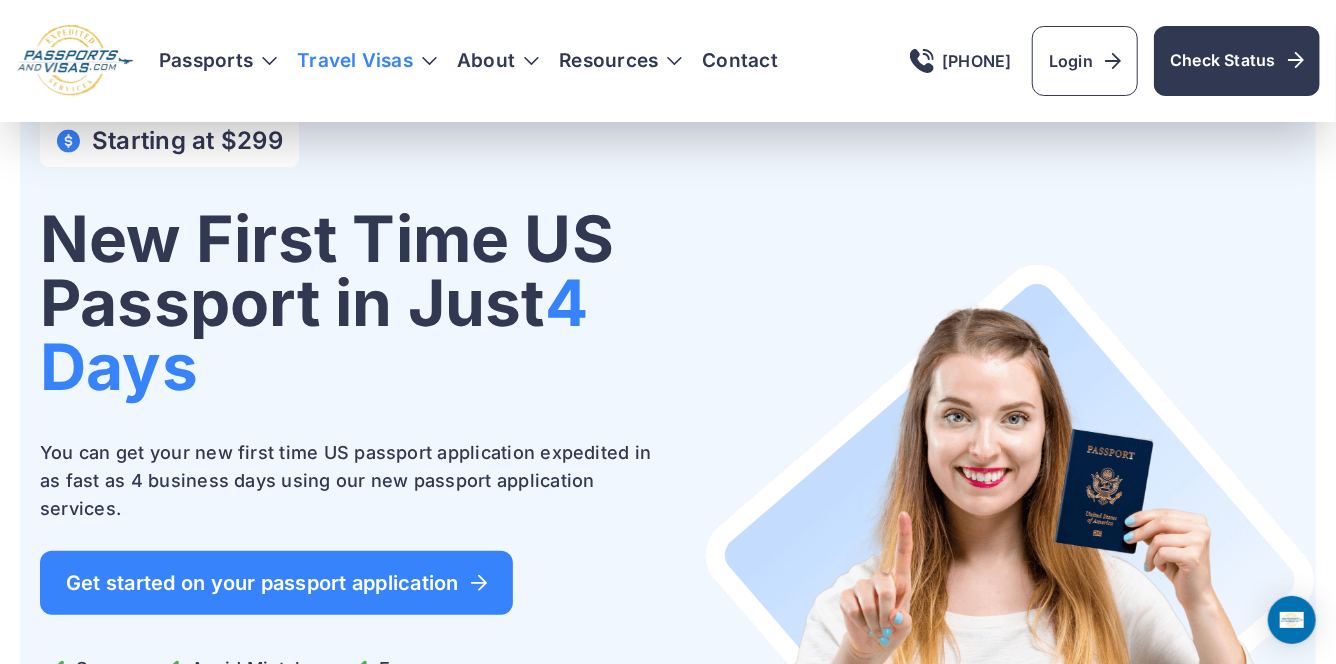 click on "Travel Visas" at bounding box center [367, 61] 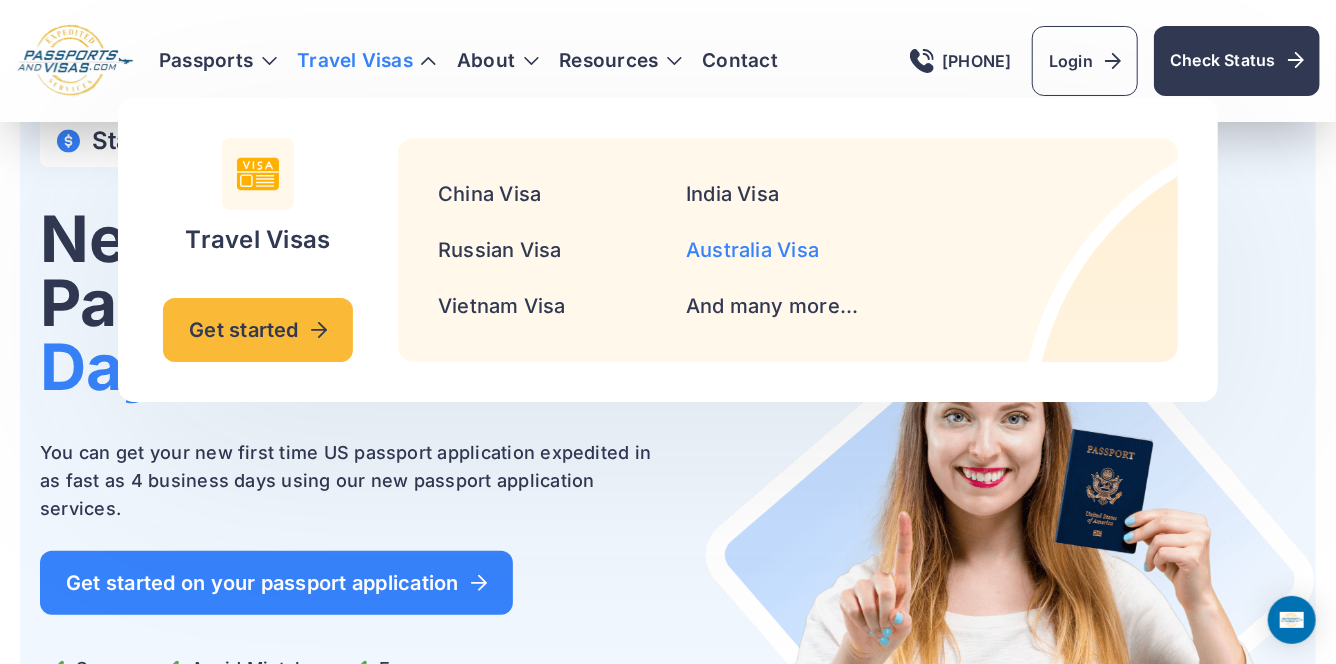 click on "Australia Visa" at bounding box center [752, 250] 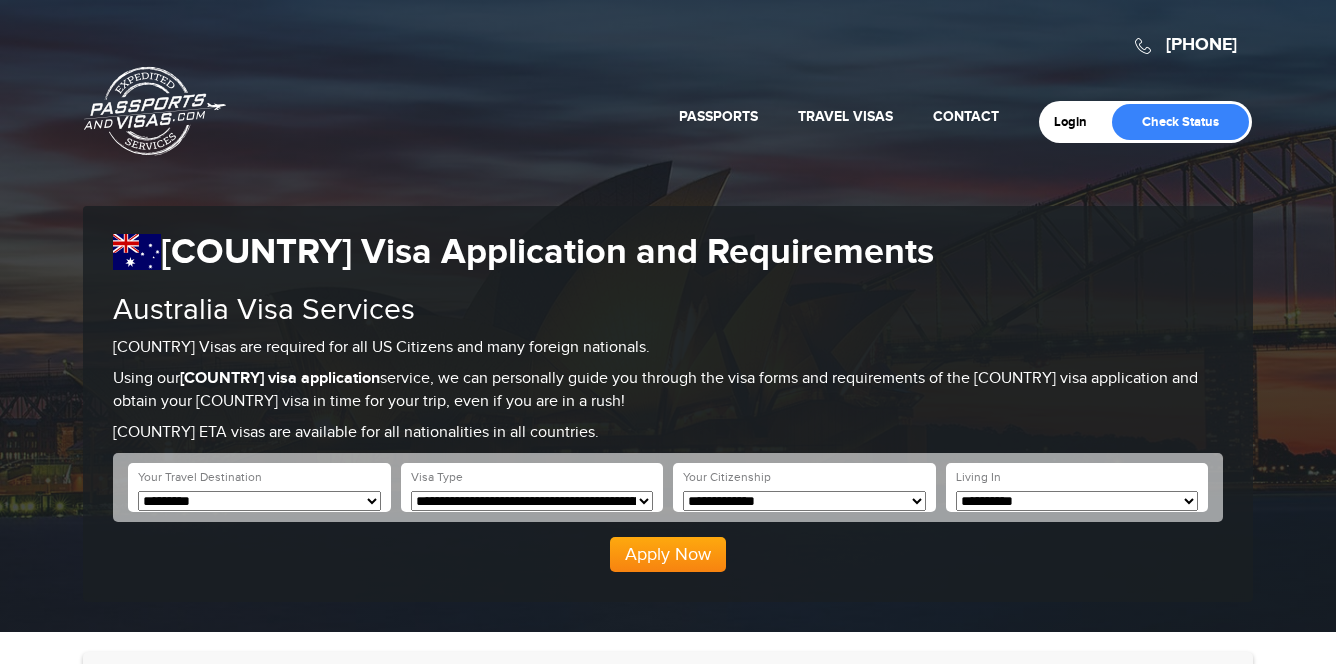 scroll, scrollTop: 0, scrollLeft: 0, axis: both 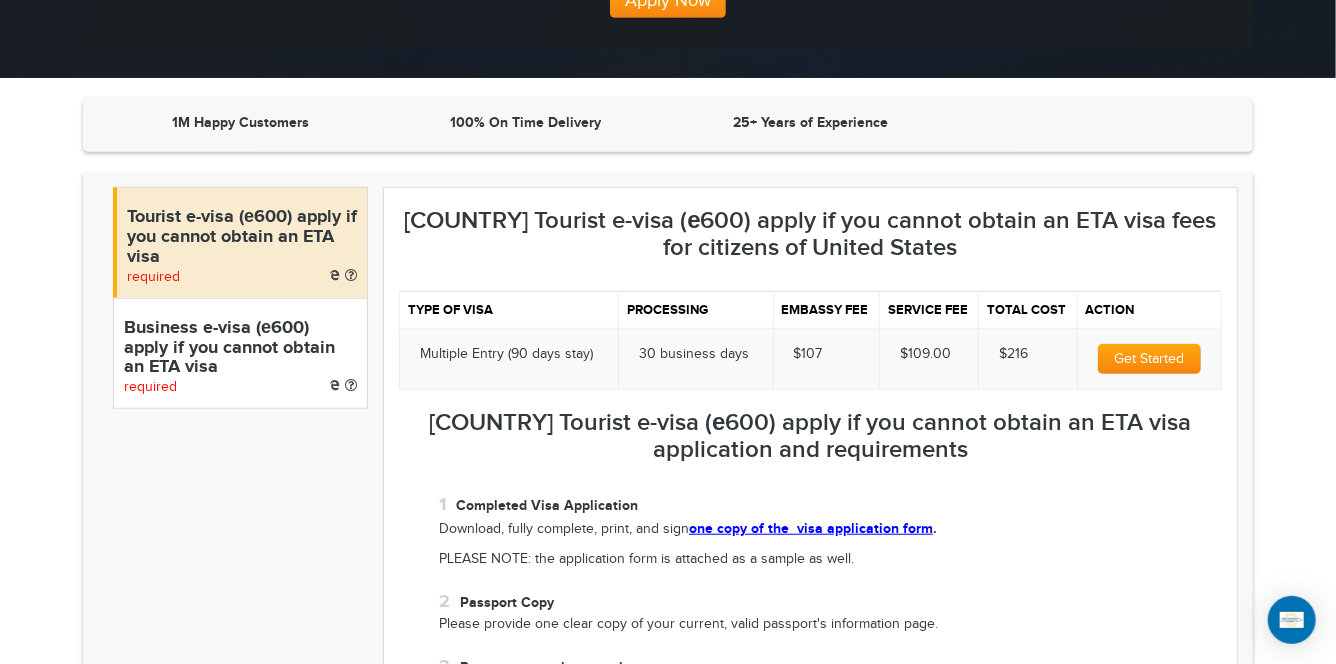 click on "Tourist e-visa (е600) apply if you cannot obtain an ETA visa
required
Business e-visa (е600) apply if you cannot obtain an ETA visa
required
Australia
Tourist e-visa (е600) apply if you cannot obtain an ETA visa fees for citizens of  United States
Type of visa
Processing
Embassy fee" at bounding box center [668, 1175] 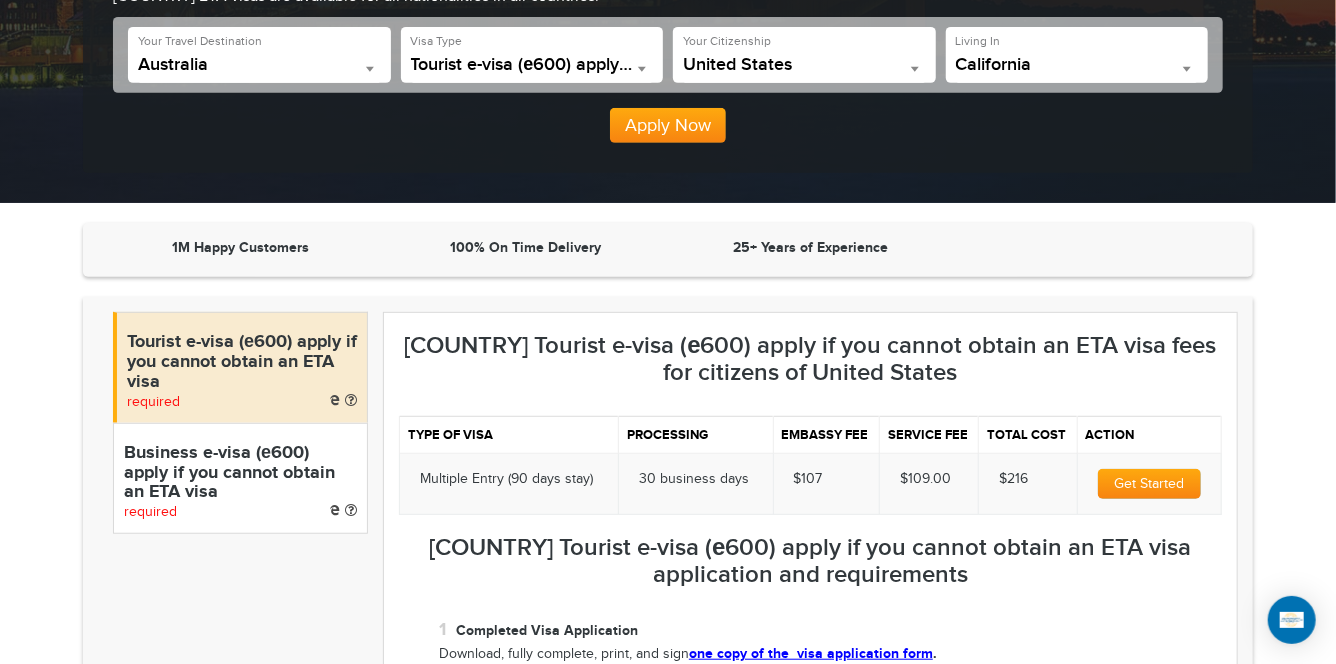 scroll, scrollTop: 500, scrollLeft: 0, axis: vertical 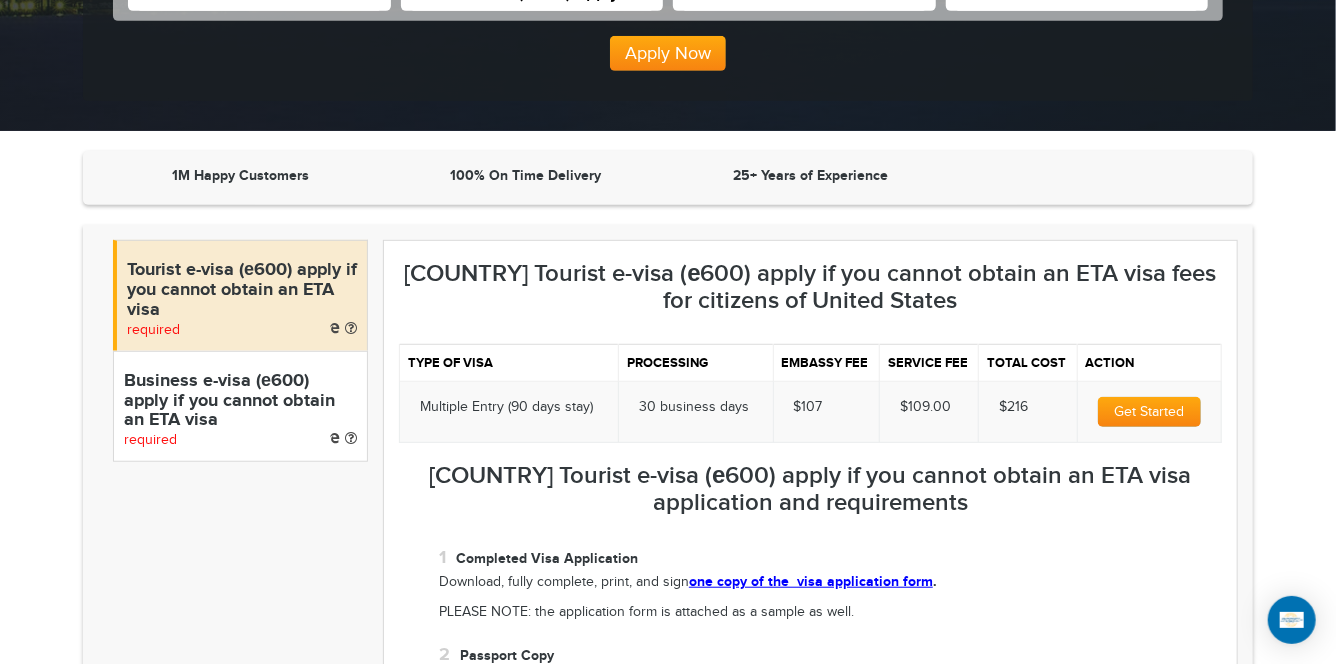 click on "required" at bounding box center [150, 440] 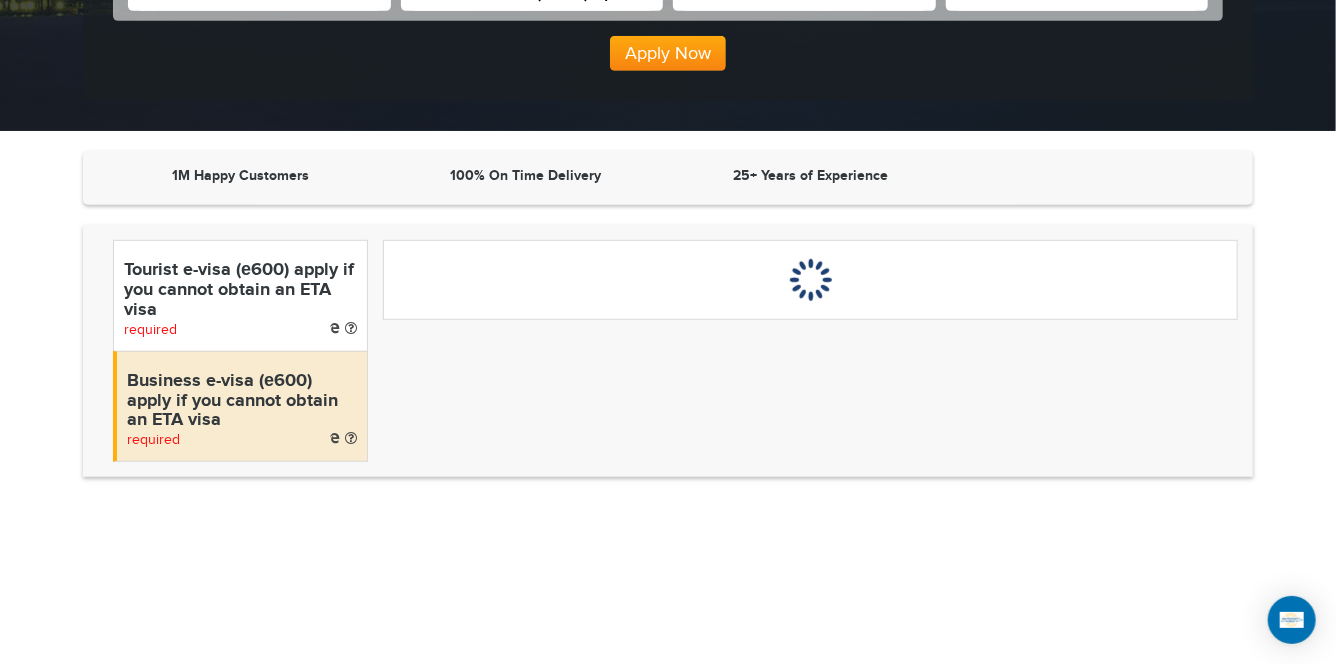 click on "Tourist e-visa (е600) apply if you cannot obtain an ETA visa
required
Business e-visa (е600) apply if you cannot obtain an ETA visa
required
No visa information available for this country." at bounding box center (668, 351) 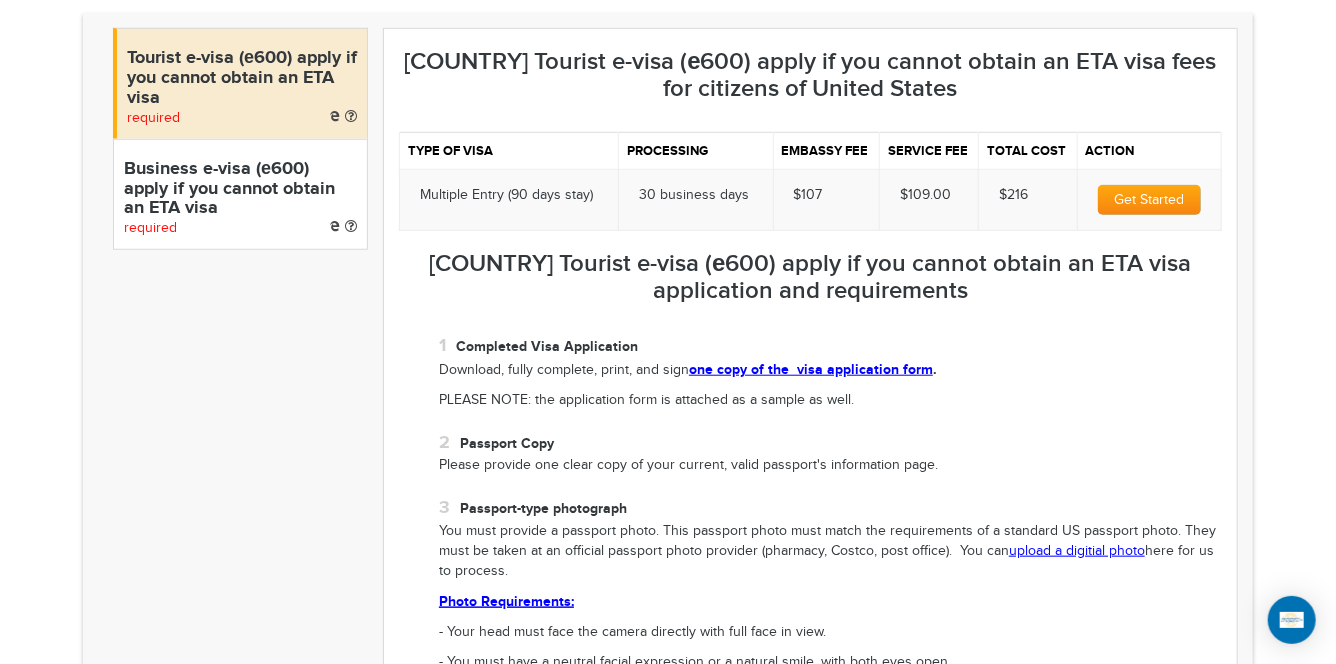scroll, scrollTop: 702, scrollLeft: 0, axis: vertical 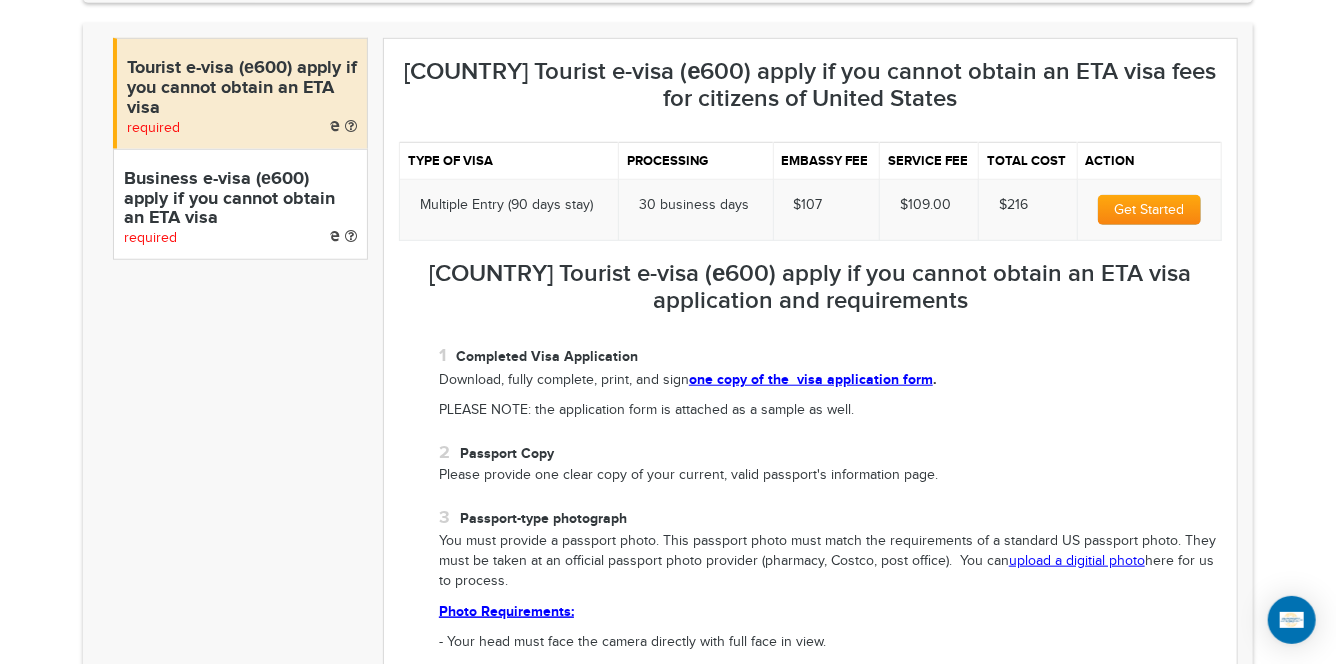 click on "Australia
Tourist e-visa (е600) apply if you cannot obtain an ETA visa application and requirements
Completed  Visa Application  Download, fully complete, print, and sign  one copy of the  visa application form .
PLEASE NOTE: the application form is attached as a sample as well.
Passport Copy  Please provide one clear copy of your current, valid passport's information page.
Passport-type photograph  You must provide a passport photo. This passport photo must match the requirements of a standard US passport photo. They must be taken at an official passport photo provider (pharmacy, Costco, post office).  You can  upload a digitial photo  here for us to process.
Photo Requirements:
- Your head must face the camera directly with full face in view.
- You must have a neutral facial expression or a natural smile, with both eyes open.
- Taken in clothing normally worn on a daily basis
- Taken in the last 6 months" at bounding box center [810, 1127] 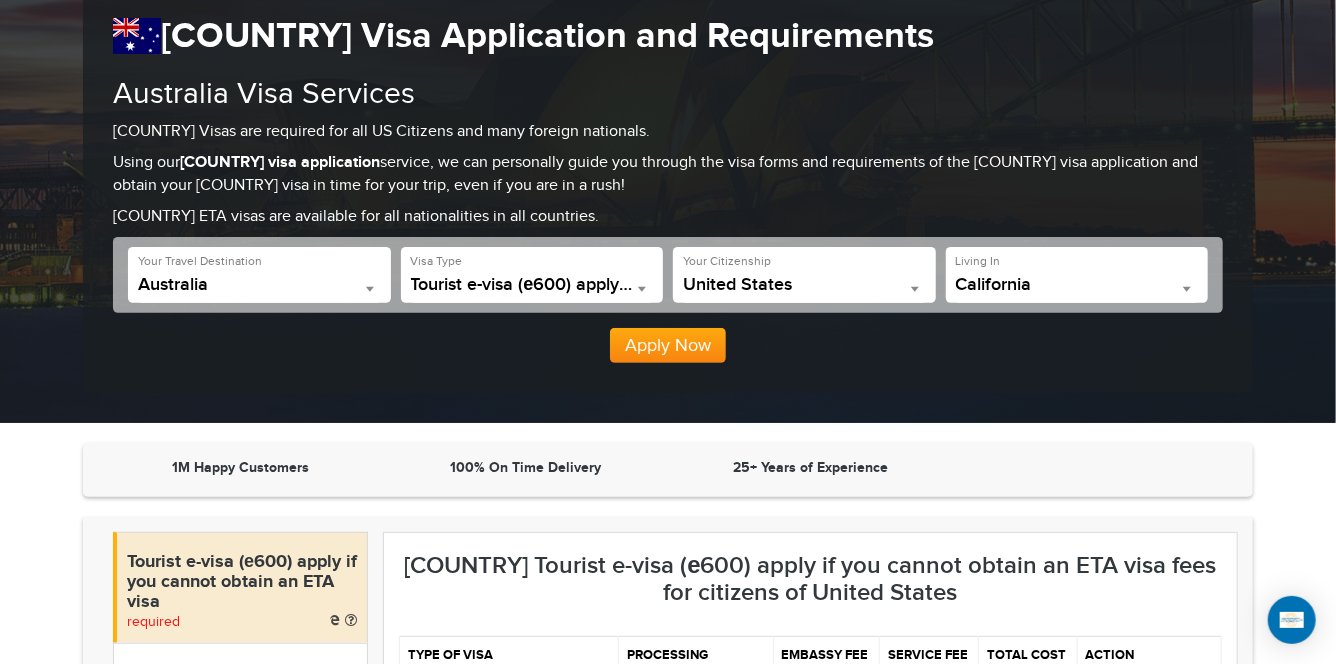 scroll, scrollTop: 0, scrollLeft: 0, axis: both 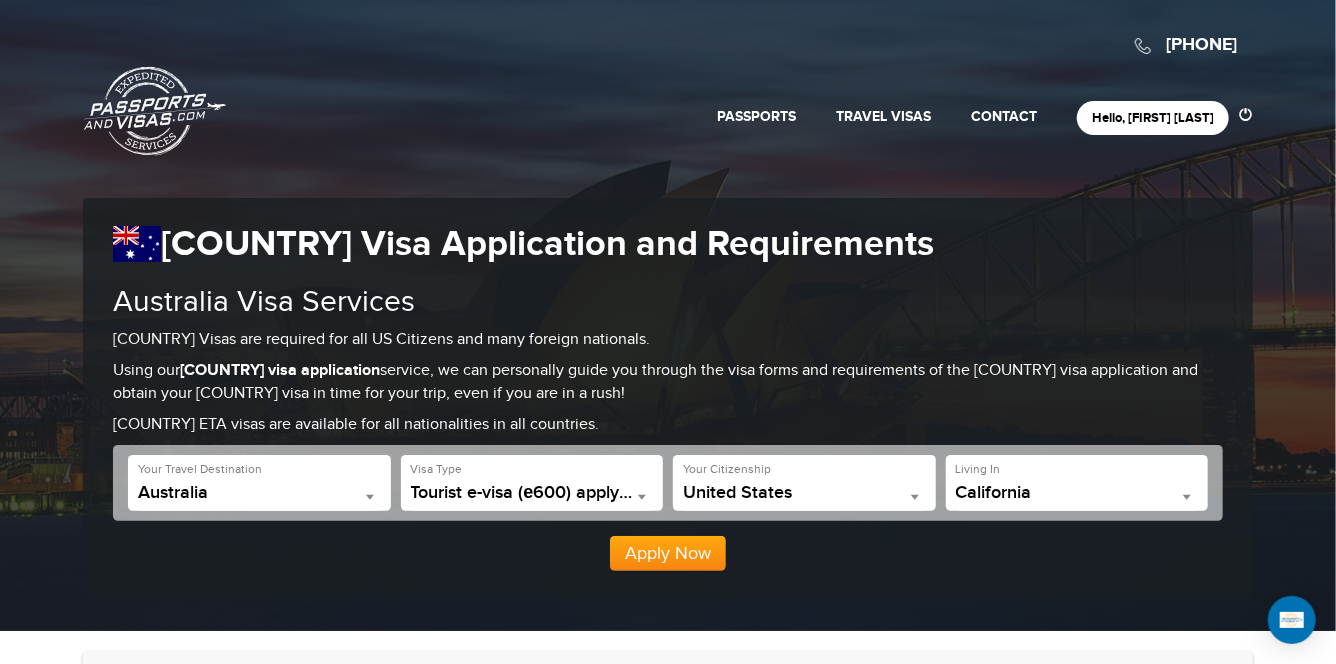 click on "Passports & Visas.com" at bounding box center (155, 111) 